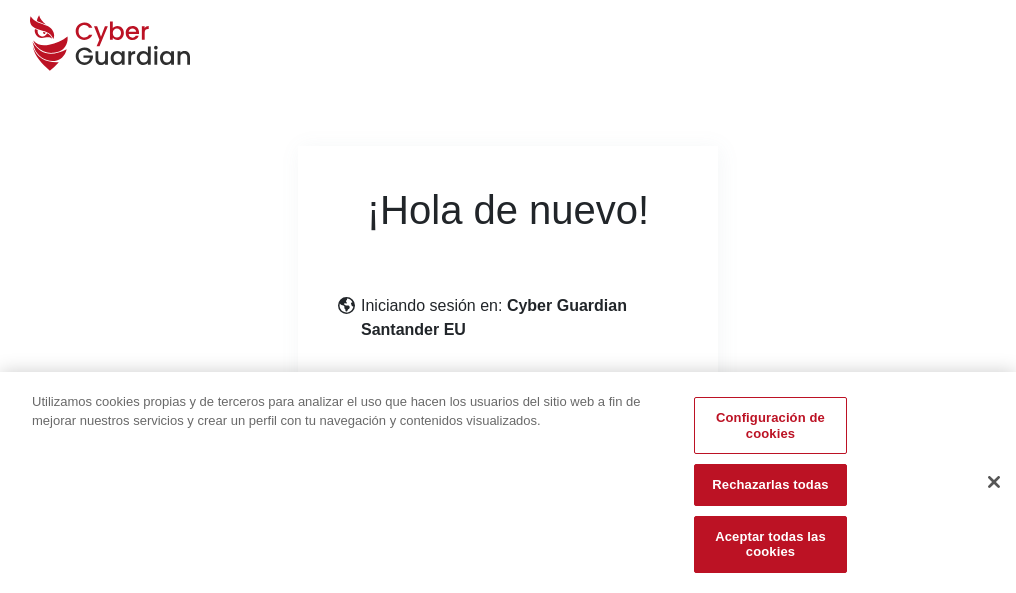 scroll, scrollTop: 245, scrollLeft: 0, axis: vertical 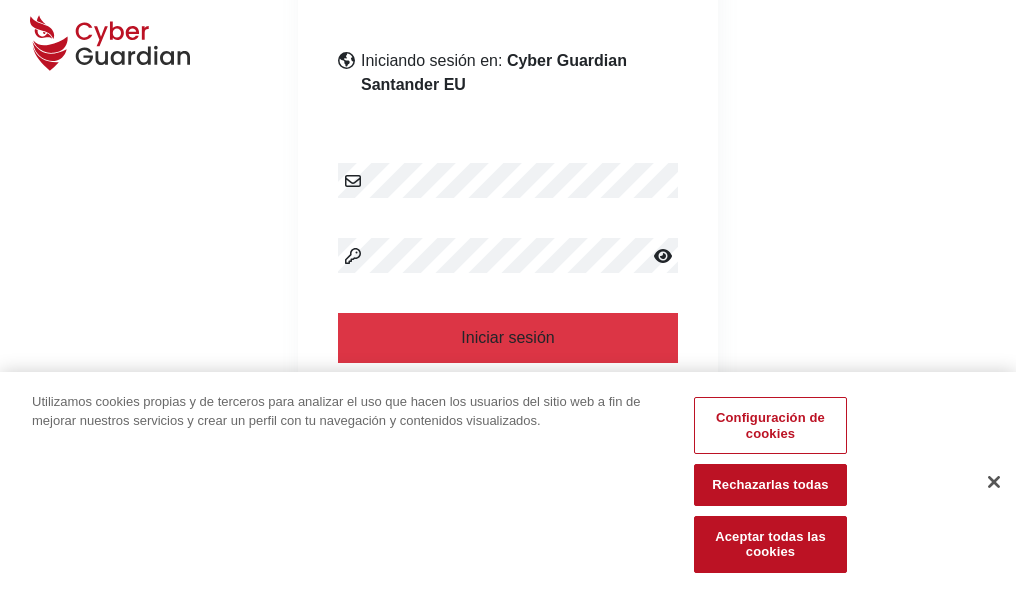 click at bounding box center [994, 482] 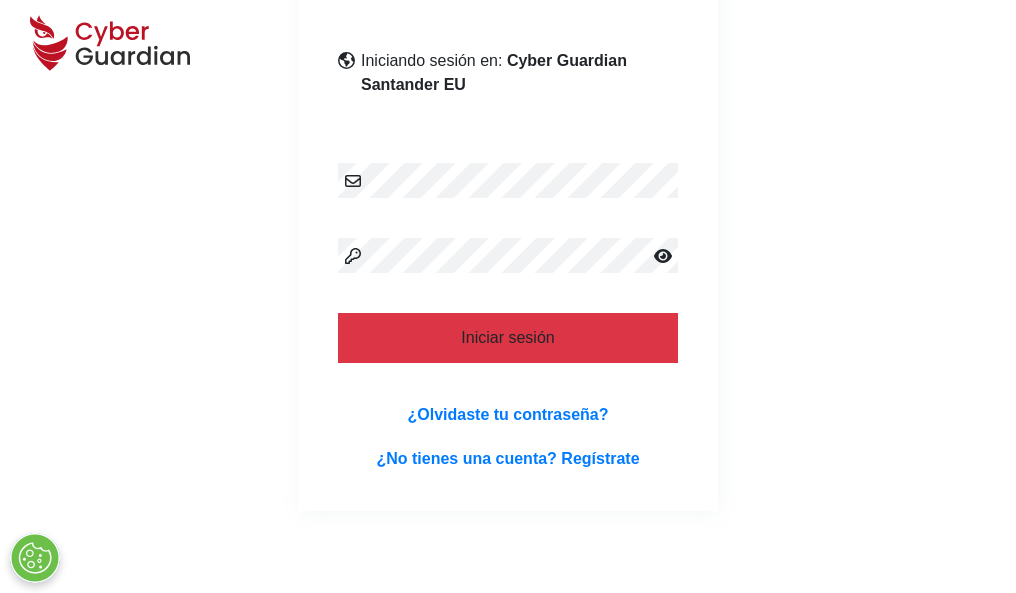 scroll, scrollTop: 389, scrollLeft: 0, axis: vertical 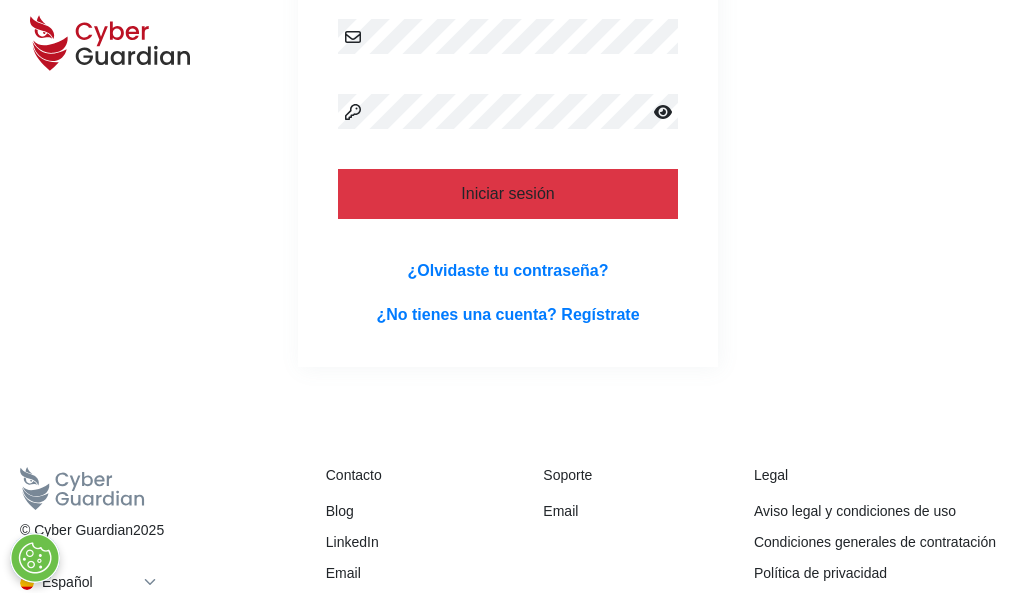 type 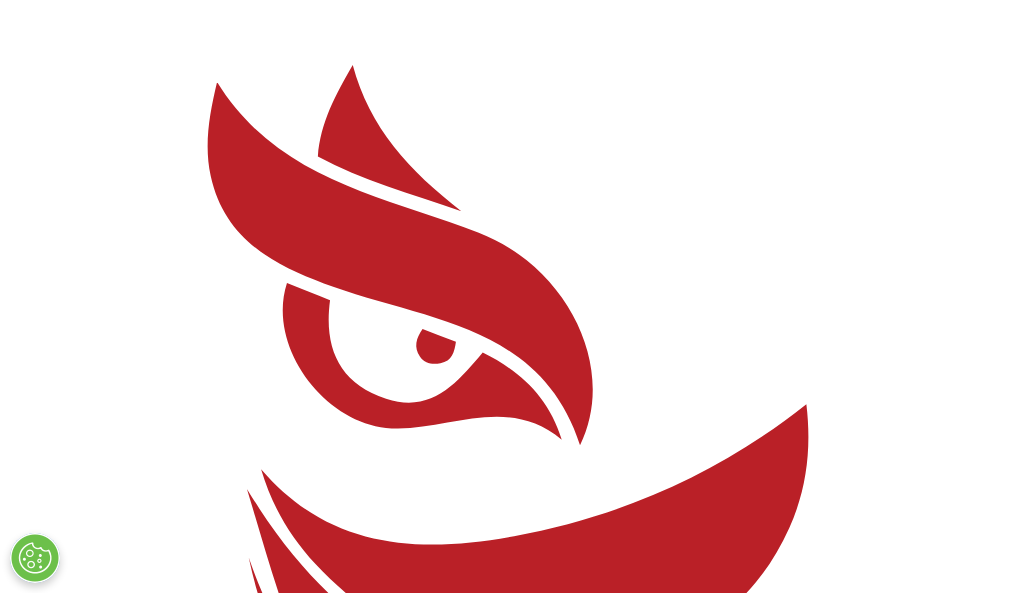 scroll, scrollTop: 0, scrollLeft: 0, axis: both 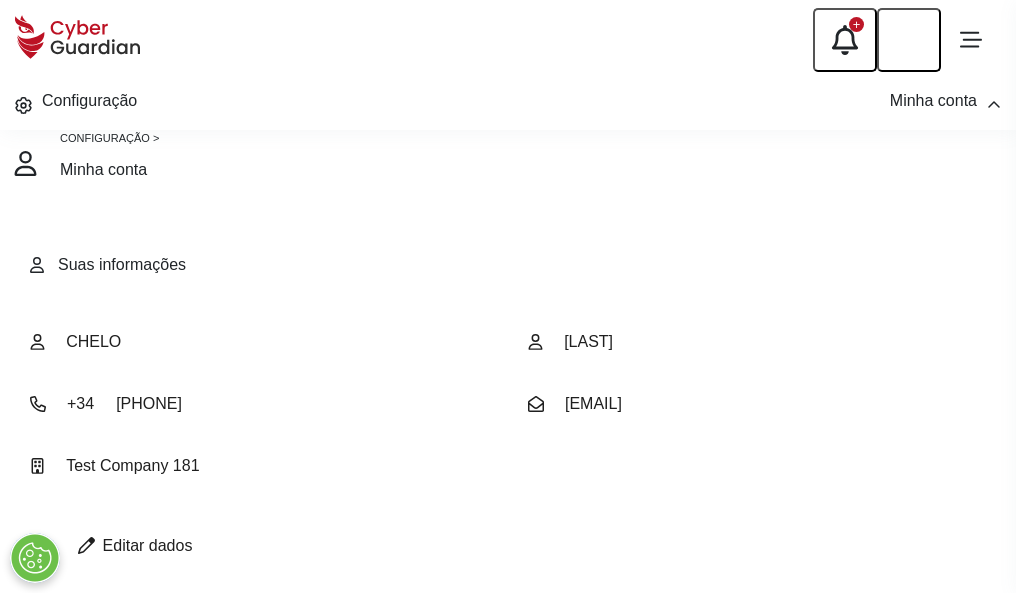 click at bounding box center [86, 545] 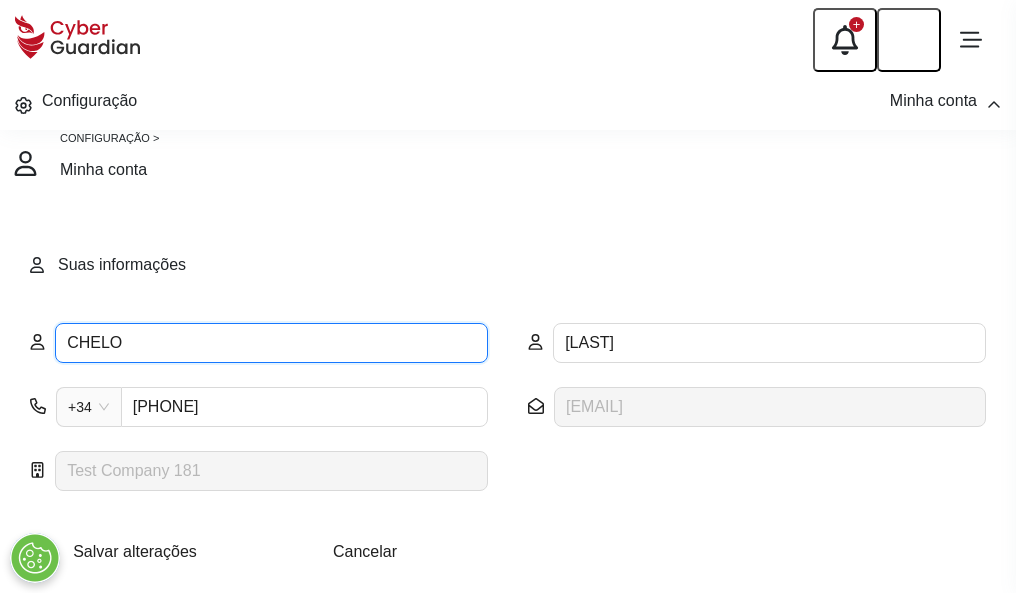 click on "CHELO" at bounding box center [271, 343] 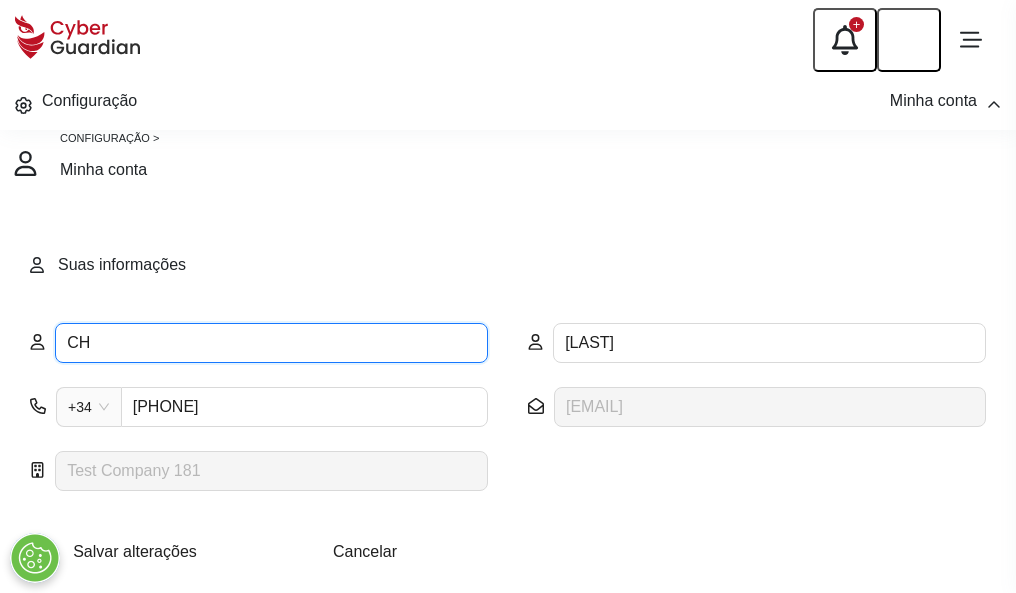 type on "C" 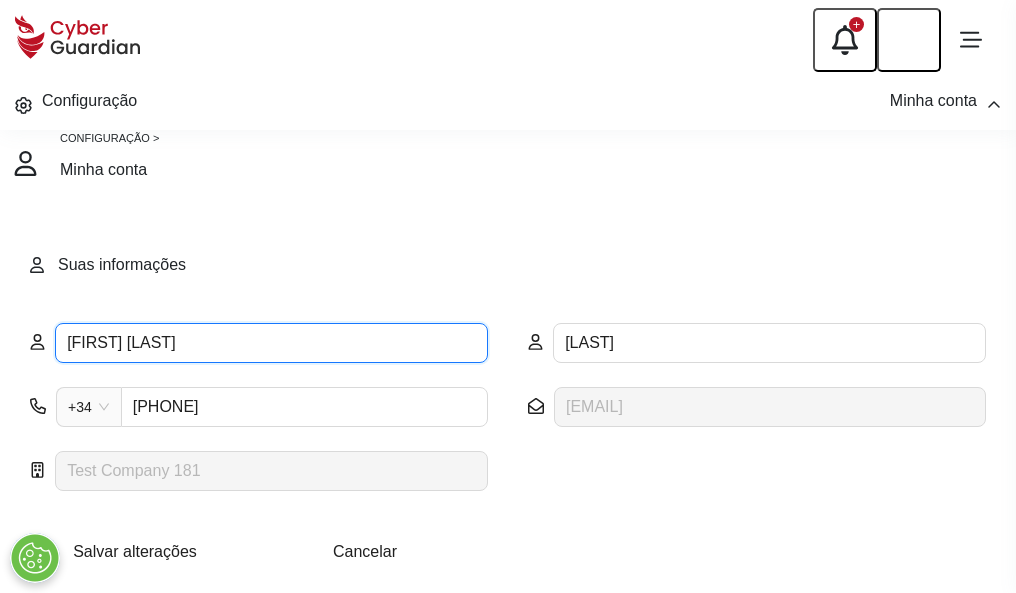 type on "María Carmen" 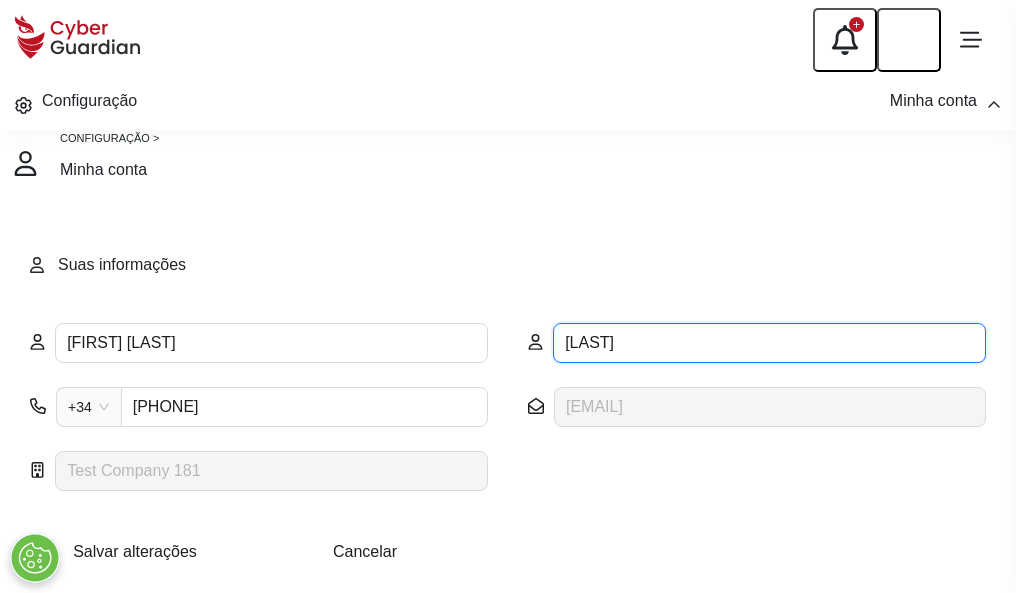 click on "MORÁN" at bounding box center [769, 343] 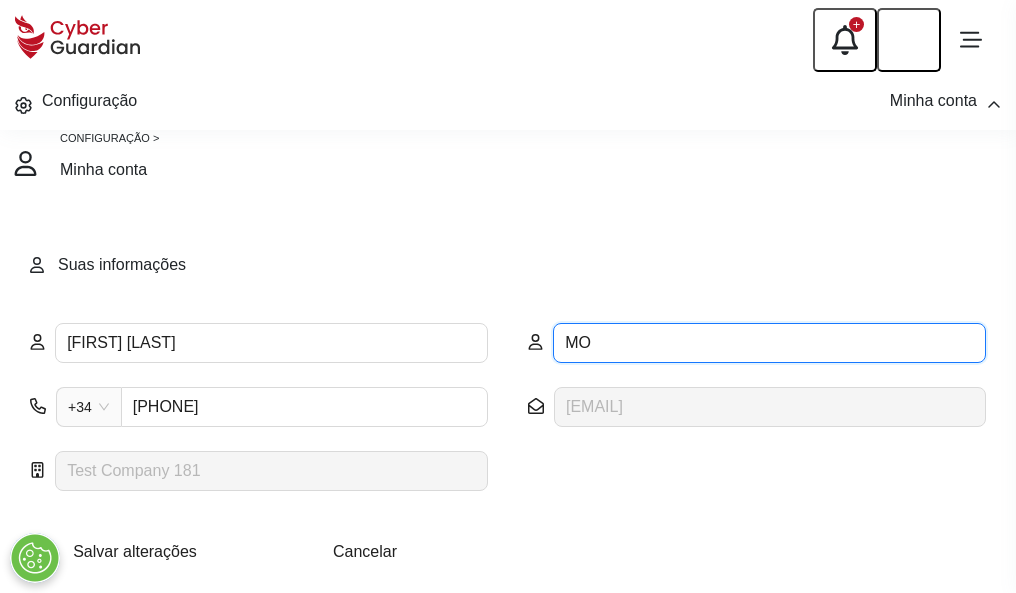 type on "M" 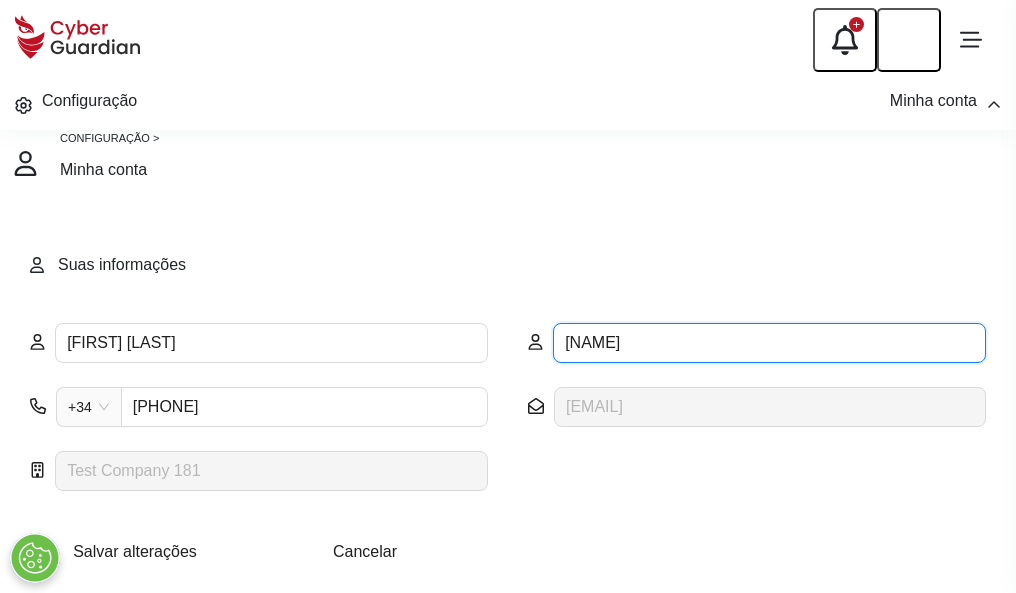 type on "Camino" 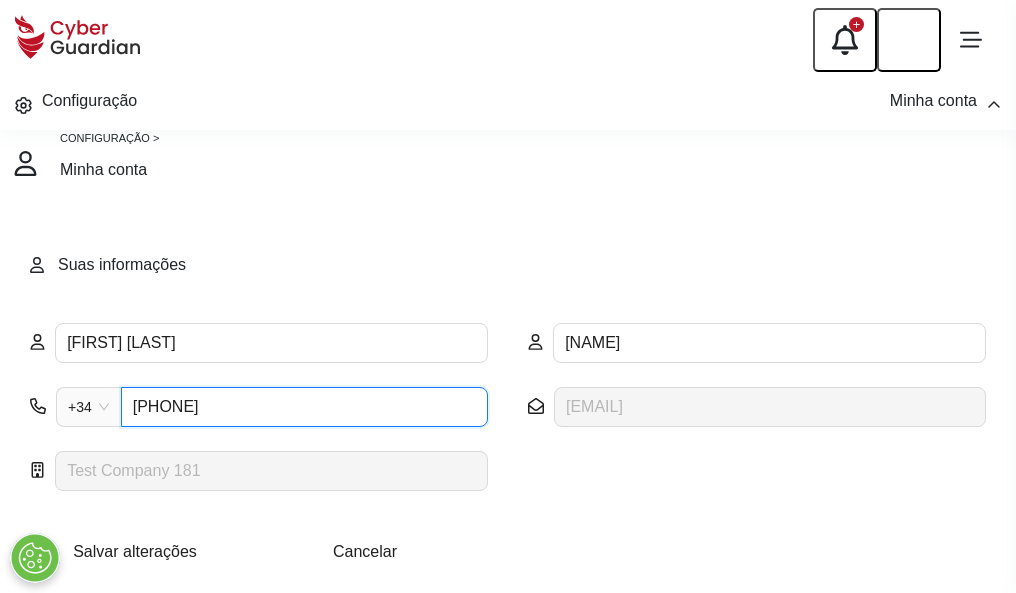 click on "946608887" at bounding box center [304, 407] 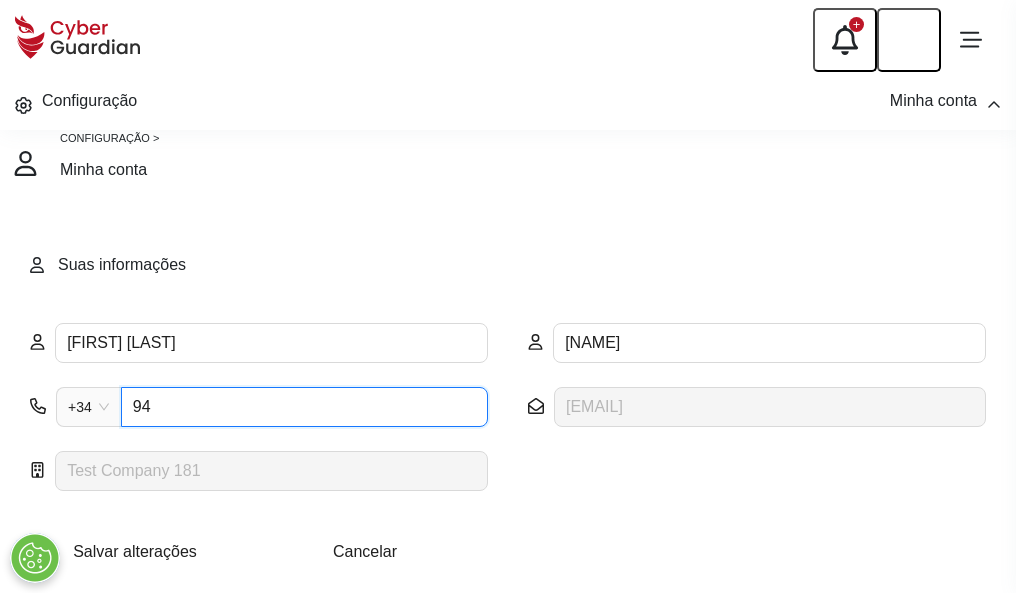 type on "9" 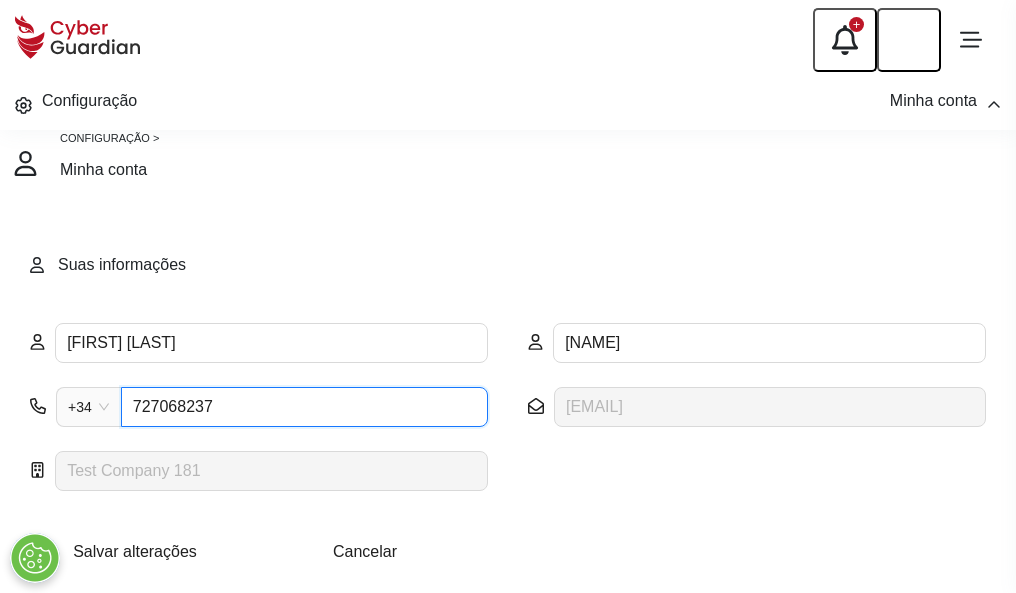 type on "727068237" 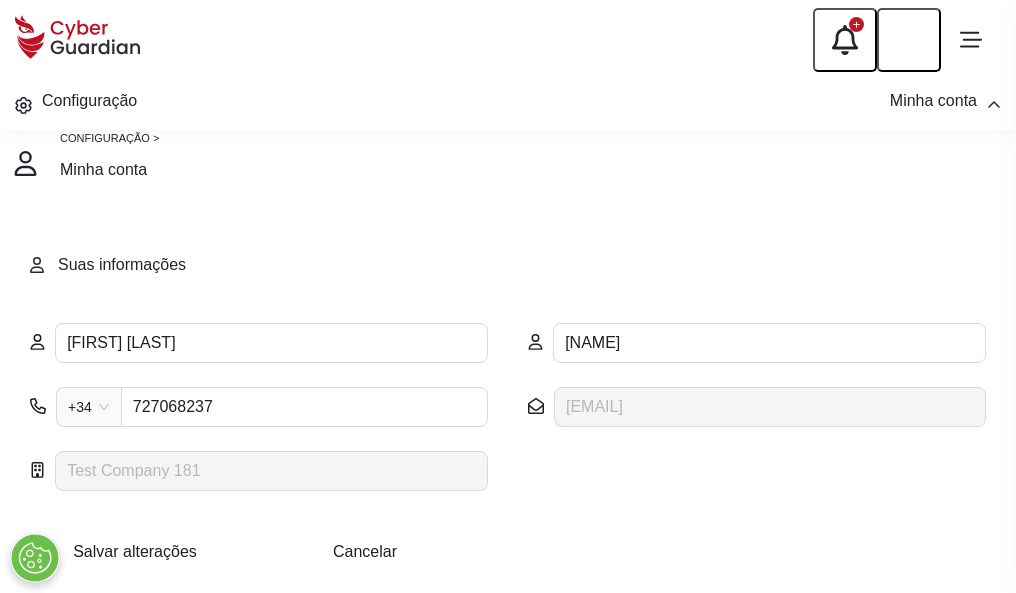 click on "Salvar alterações" at bounding box center [135, 551] 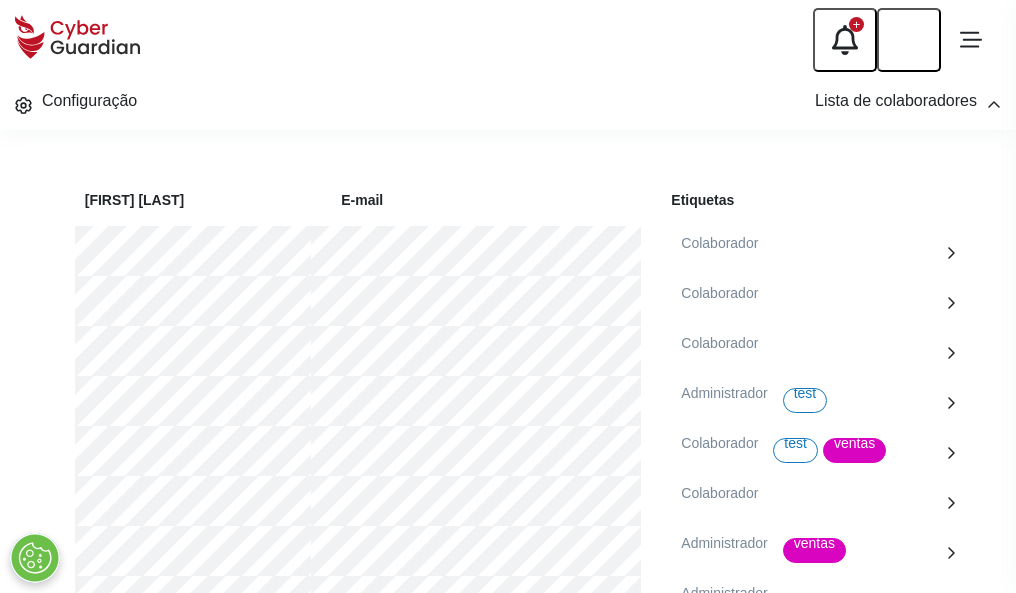 scroll, scrollTop: 906, scrollLeft: 0, axis: vertical 